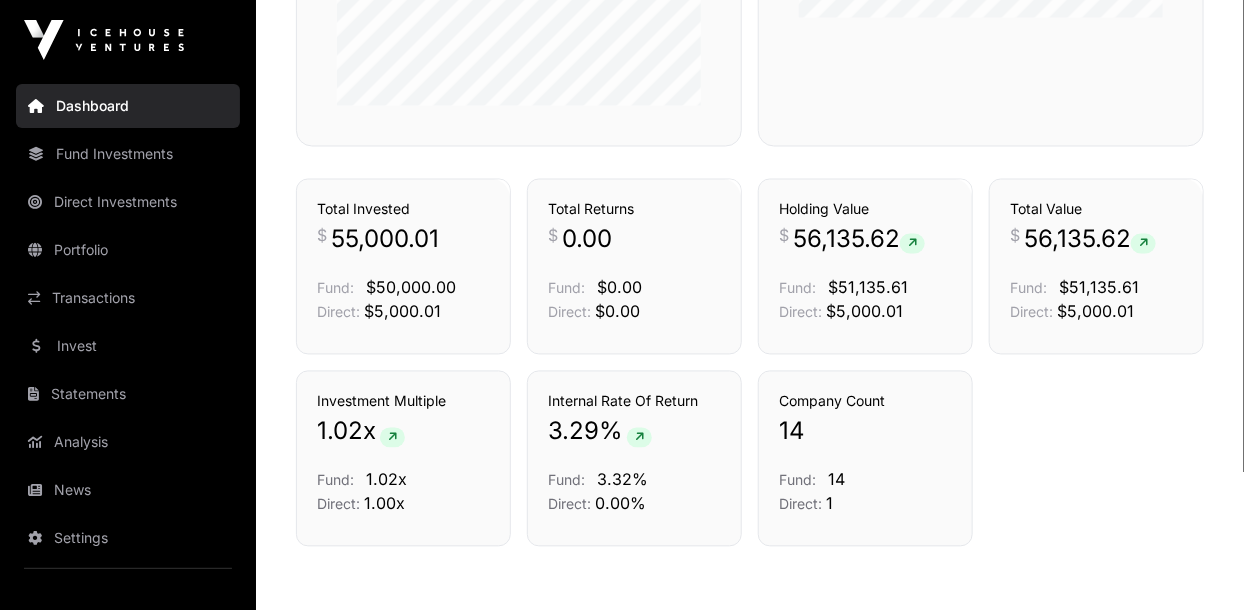 scroll, scrollTop: 1292, scrollLeft: 0, axis: vertical 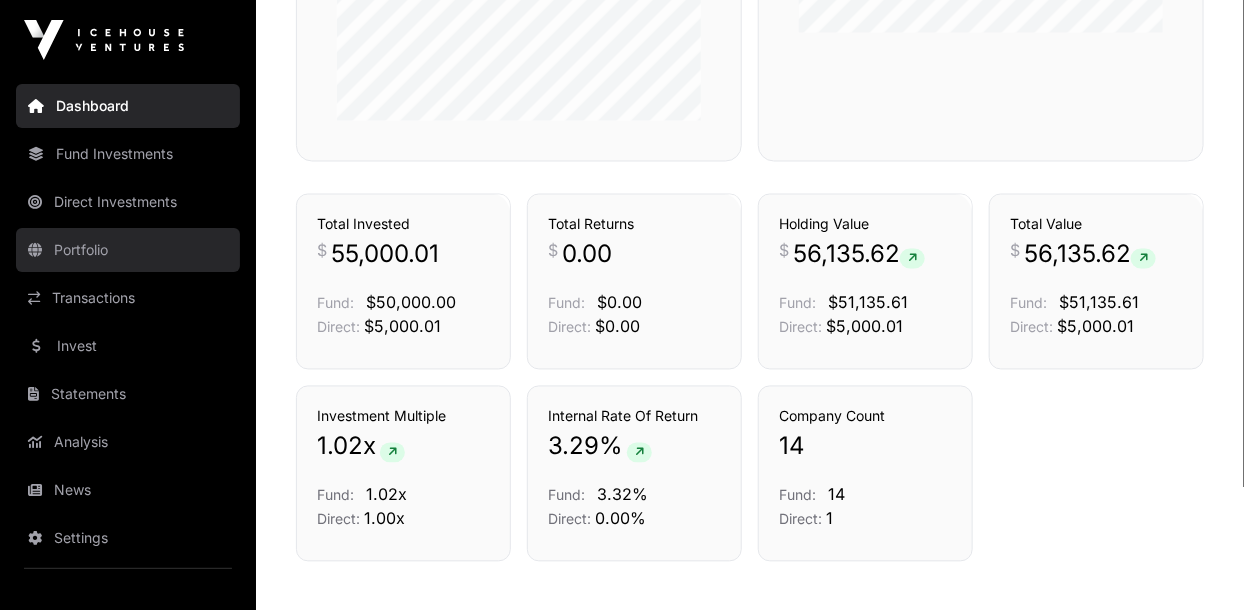 click on "Portfolio" 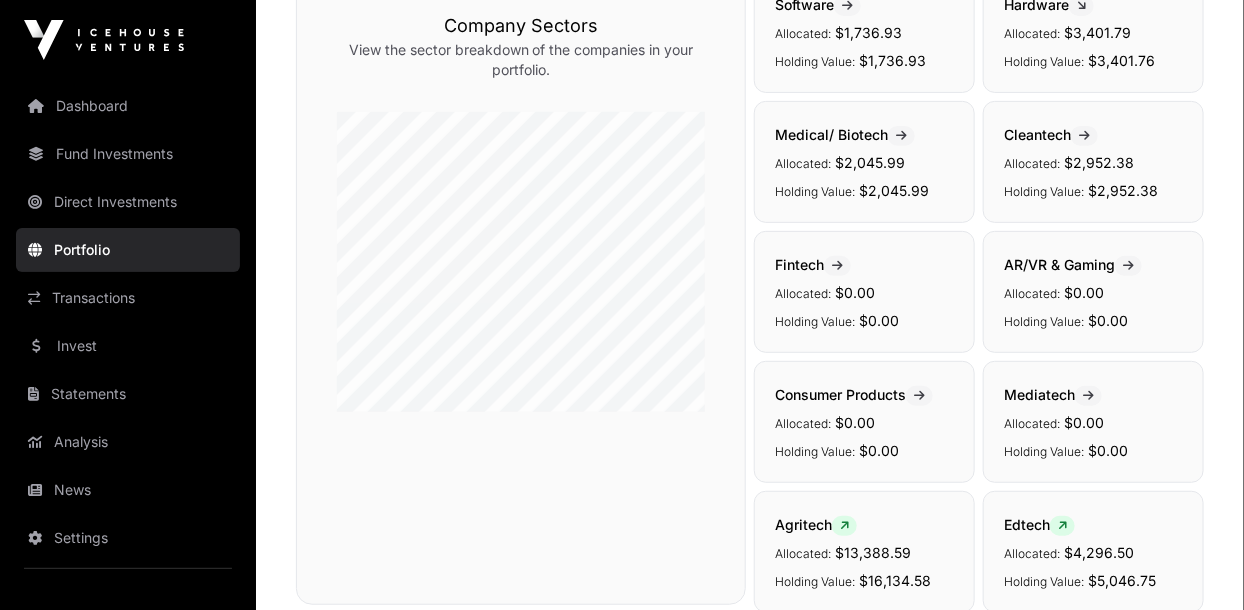 scroll, scrollTop: 209, scrollLeft: 0, axis: vertical 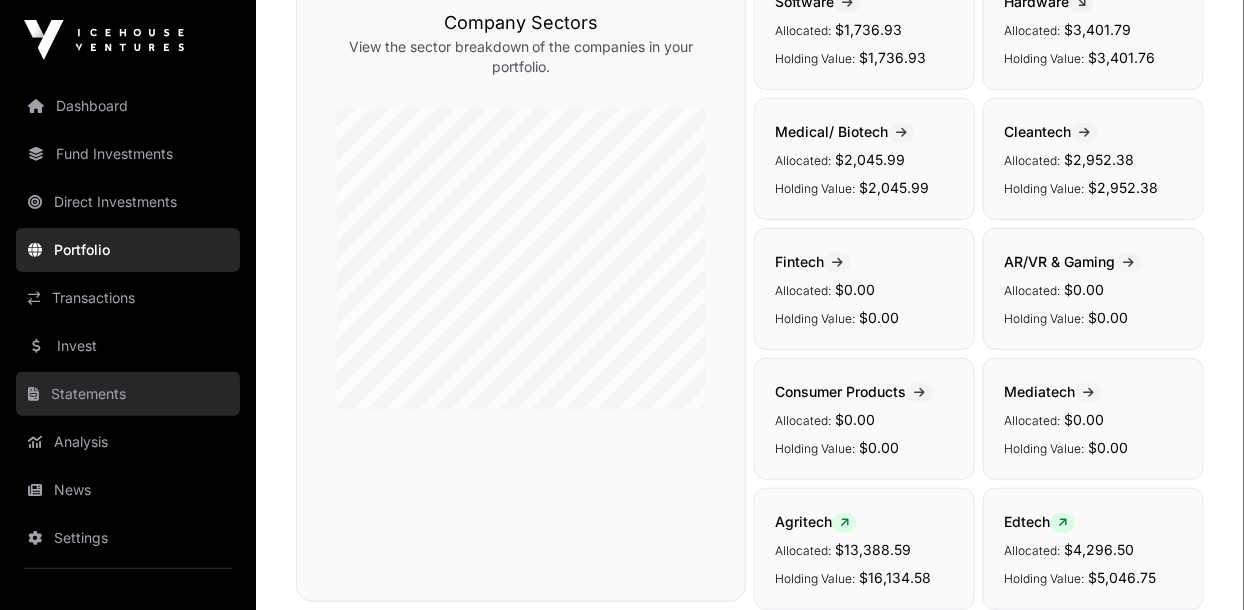 click on "Statements" 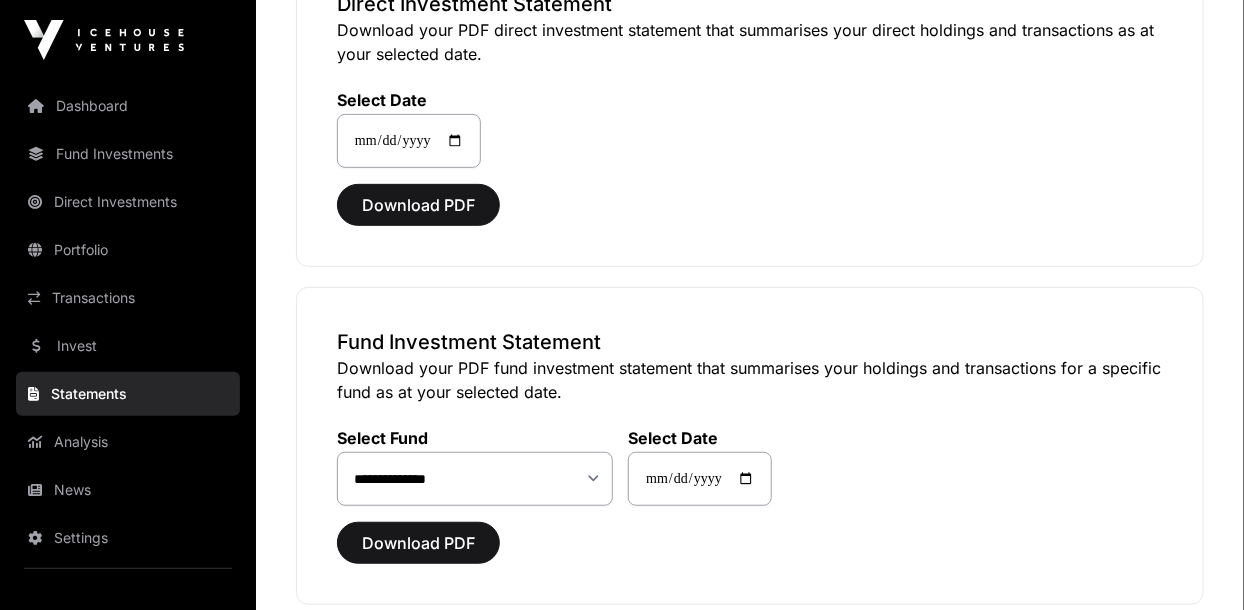 scroll, scrollTop: 223, scrollLeft: 0, axis: vertical 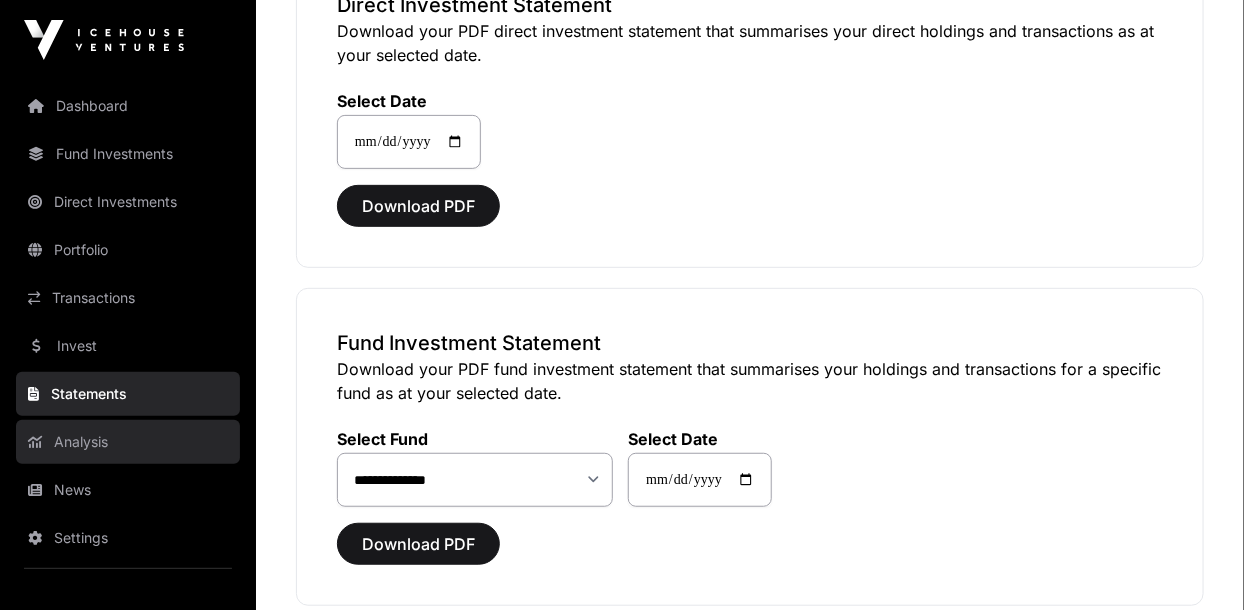 click on "Analysis" 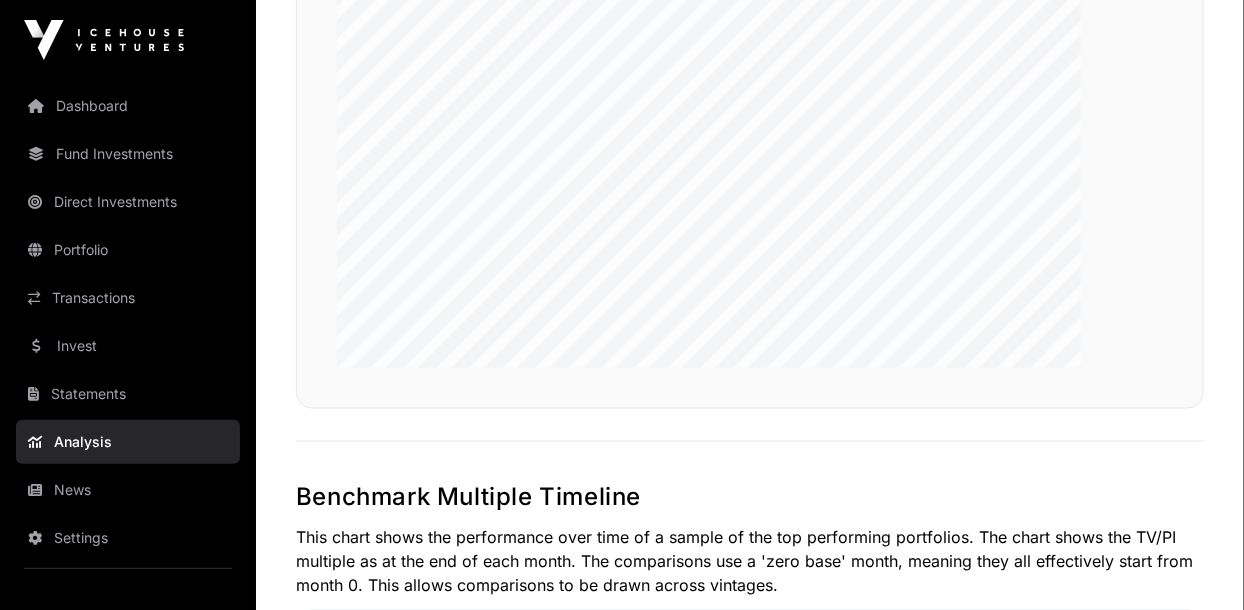 scroll, scrollTop: 3700, scrollLeft: 0, axis: vertical 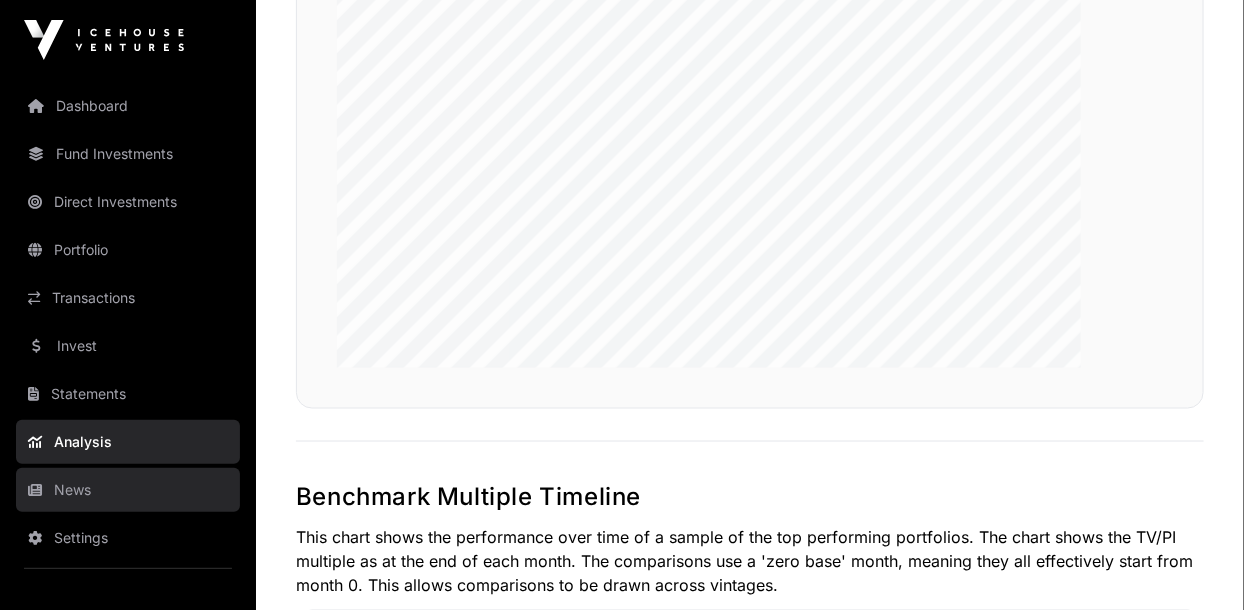 click on "News" 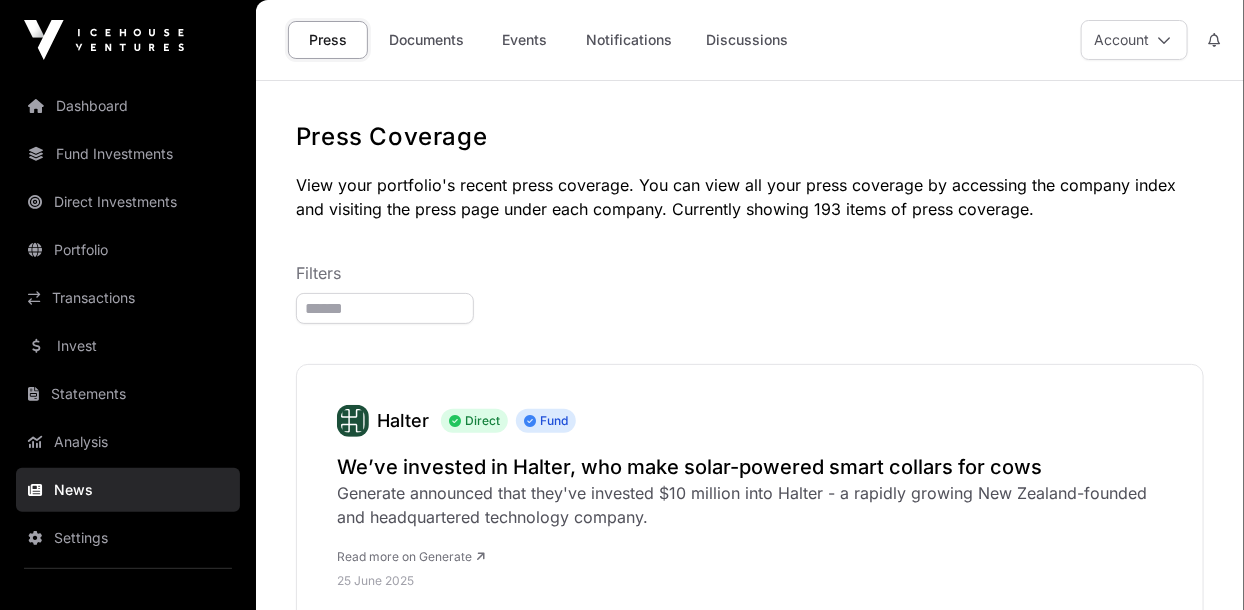 scroll, scrollTop: 7, scrollLeft: 0, axis: vertical 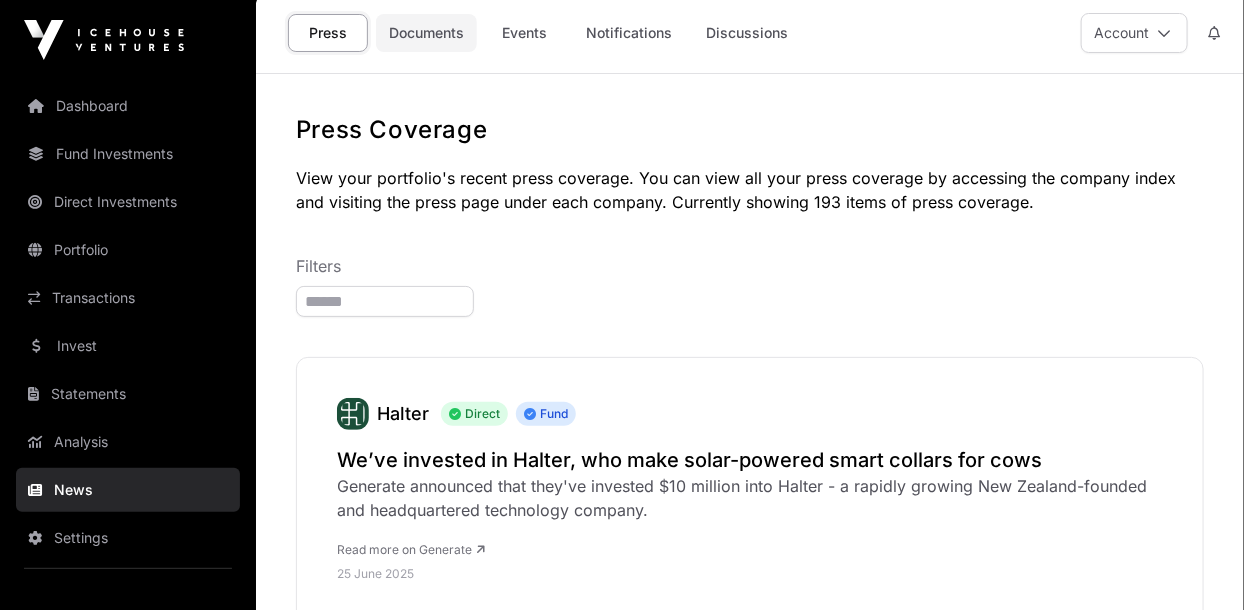 click on "Documents" 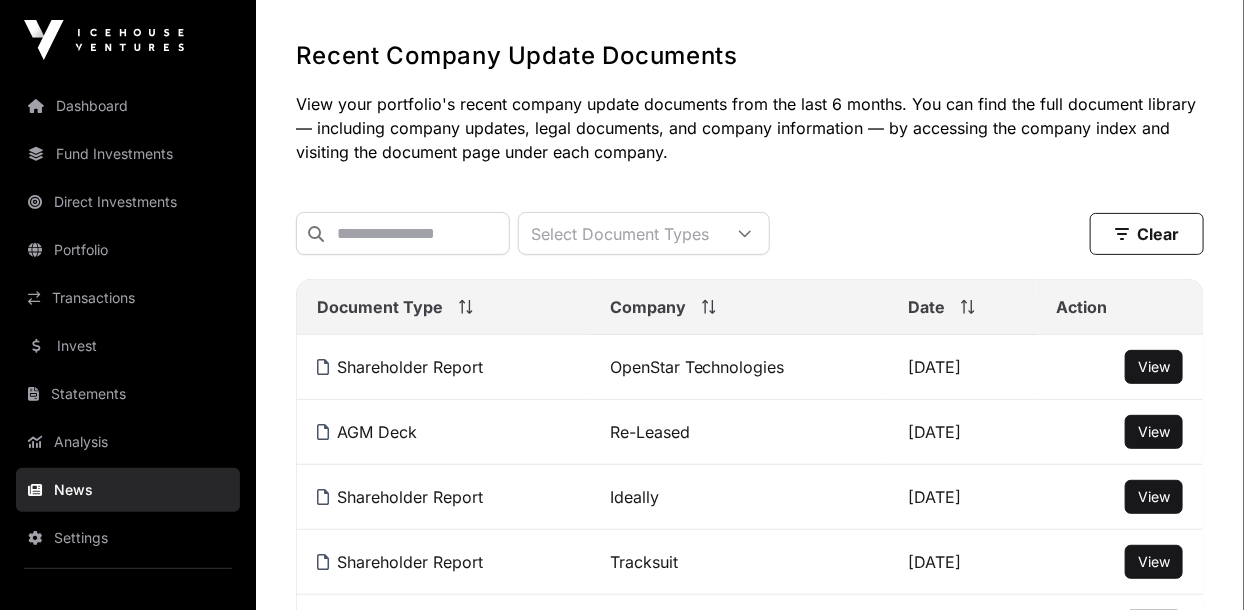 scroll, scrollTop: 93, scrollLeft: 0, axis: vertical 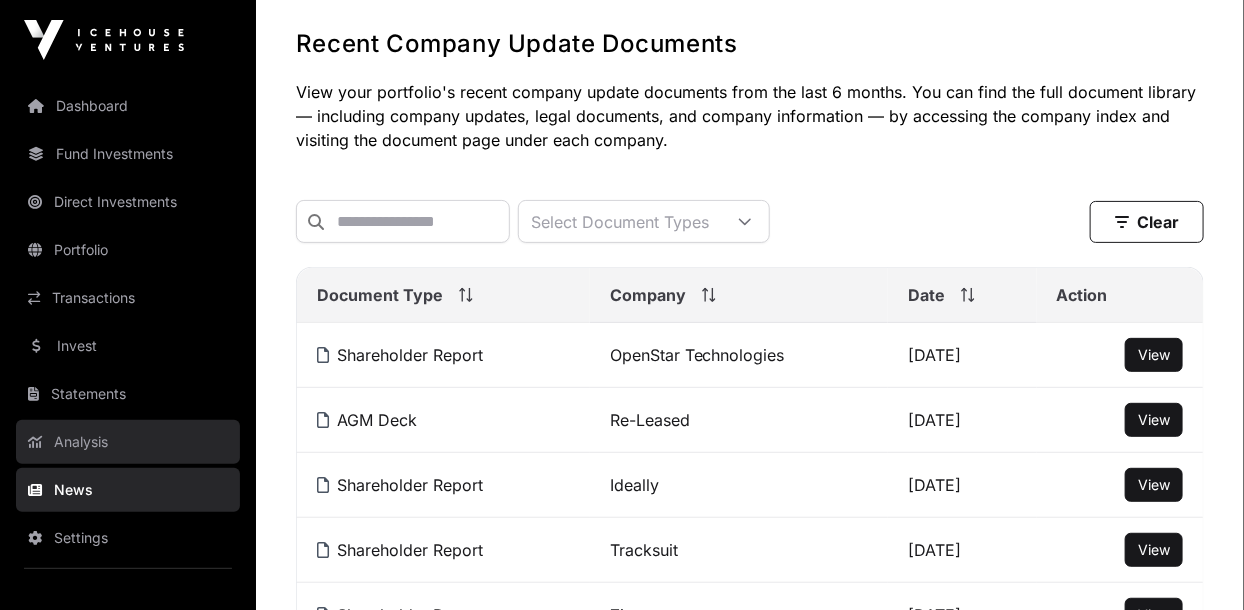 click on "Analysis" 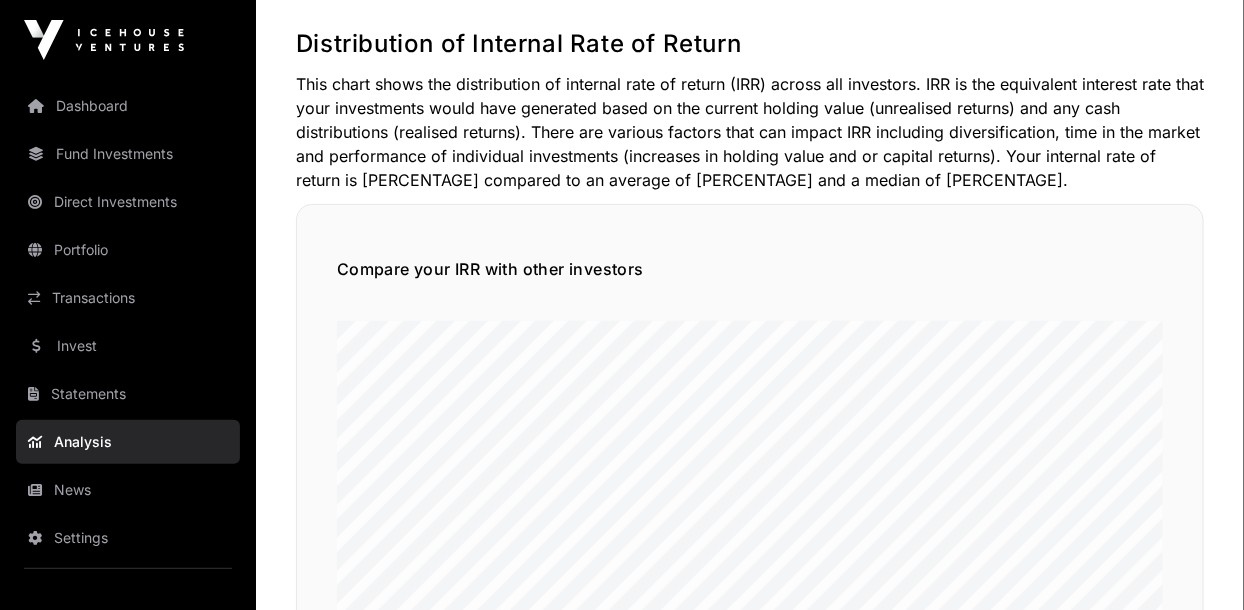 scroll, scrollTop: 0, scrollLeft: 0, axis: both 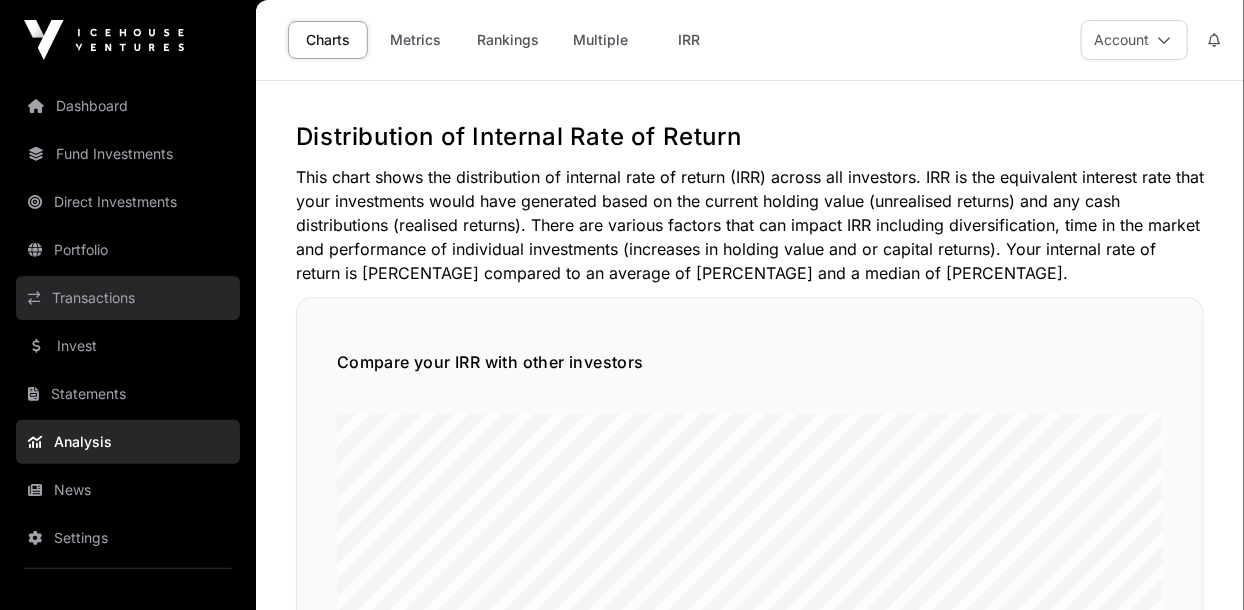 click on "Transactions" 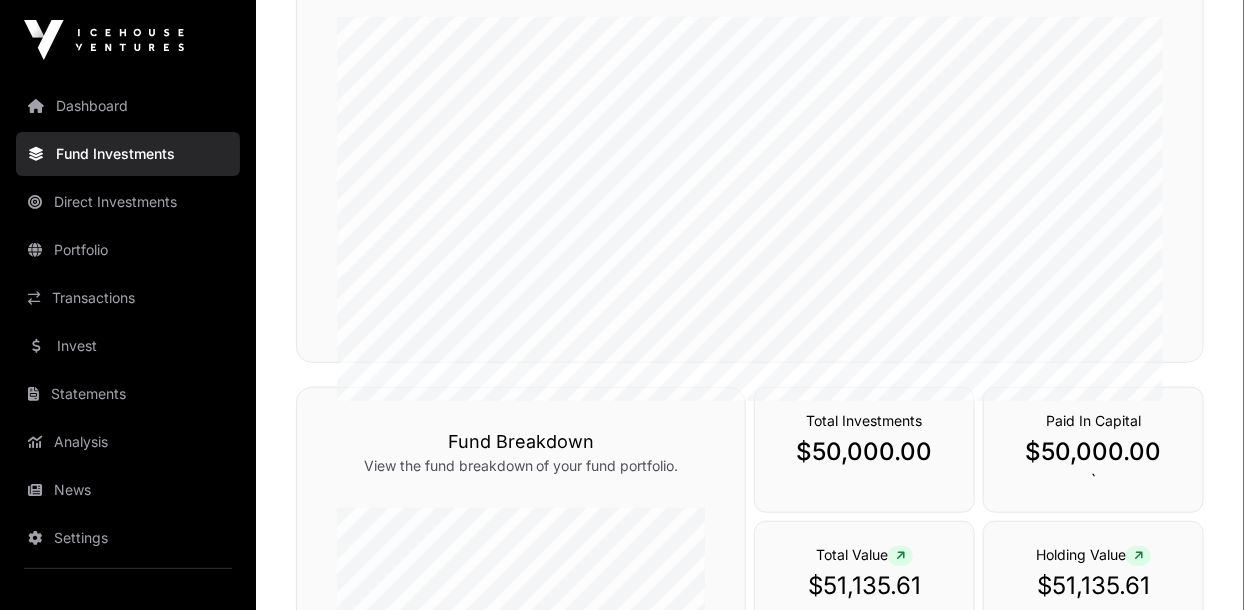 scroll, scrollTop: 0, scrollLeft: 0, axis: both 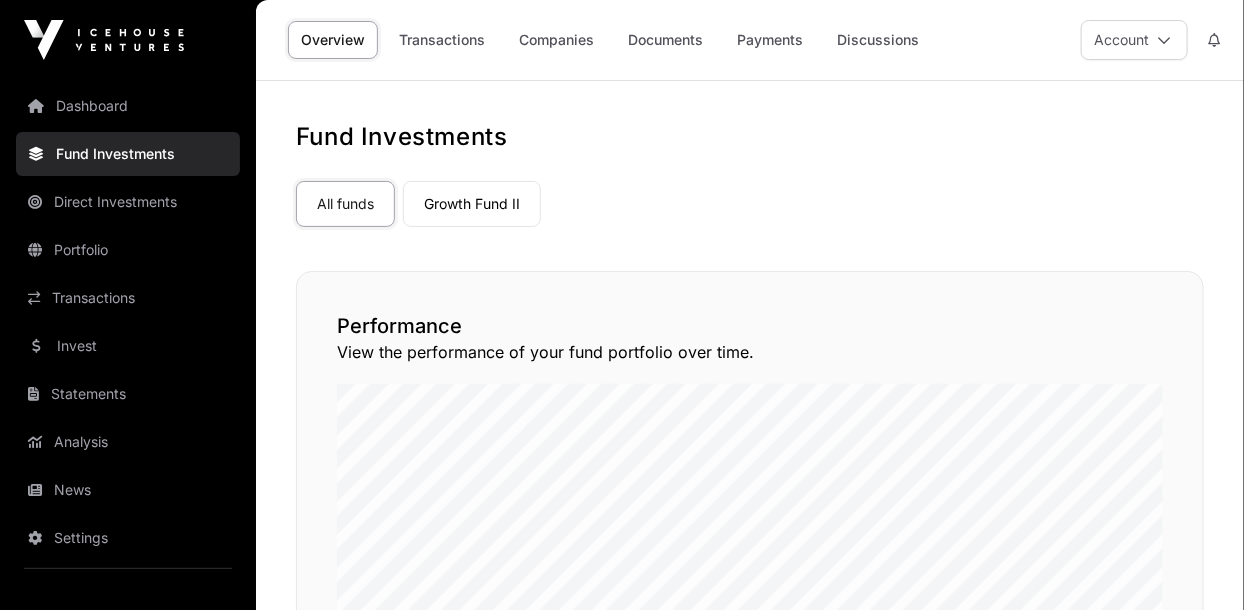 click on "Fund Investments" 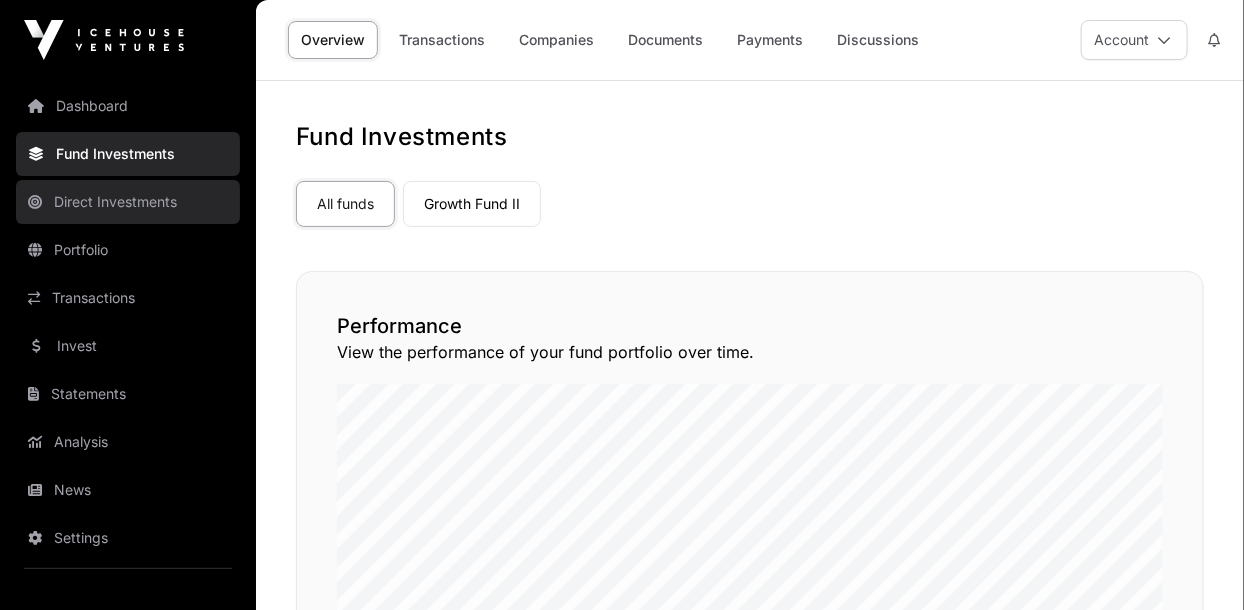click on "Direct Investments" 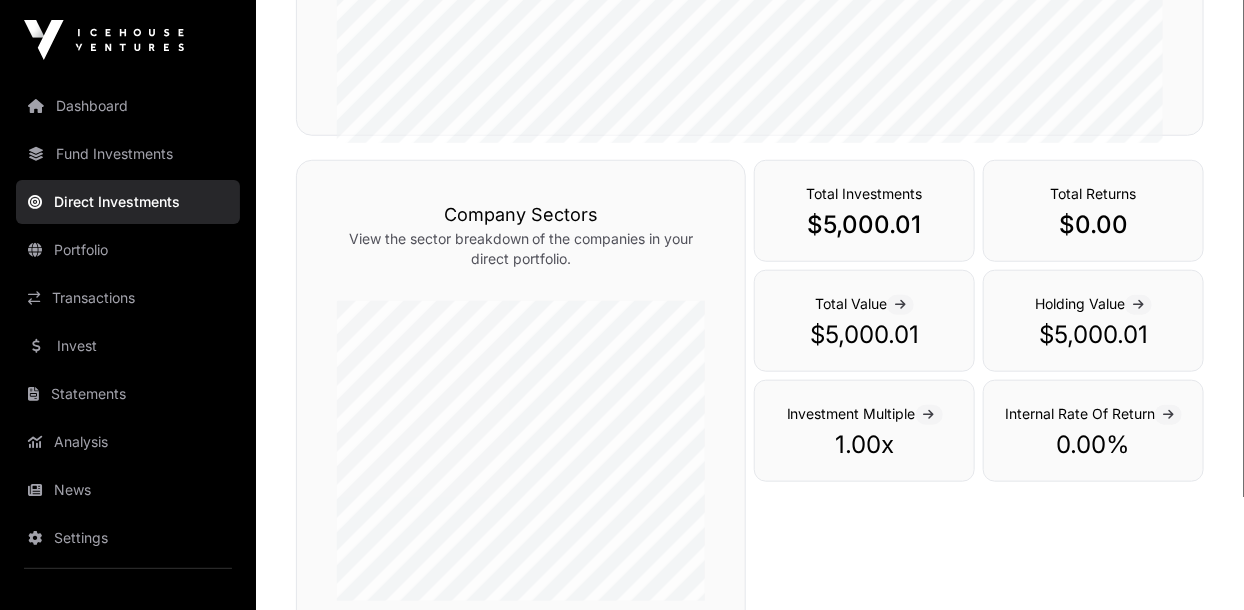 scroll, scrollTop: 518, scrollLeft: 0, axis: vertical 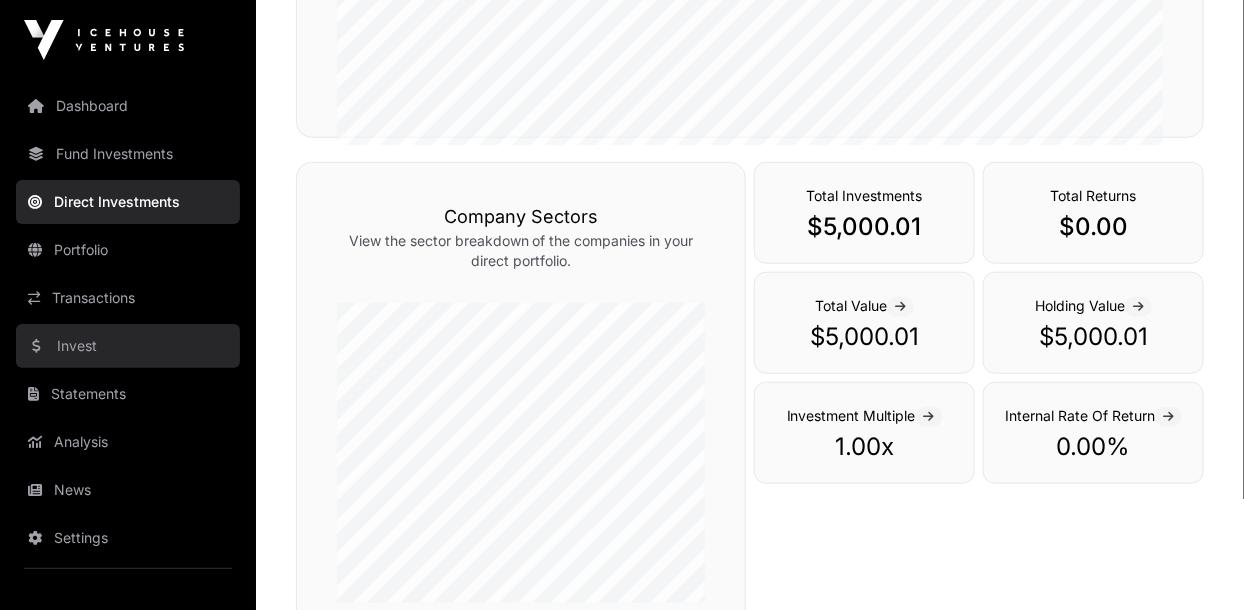 click on "Invest" 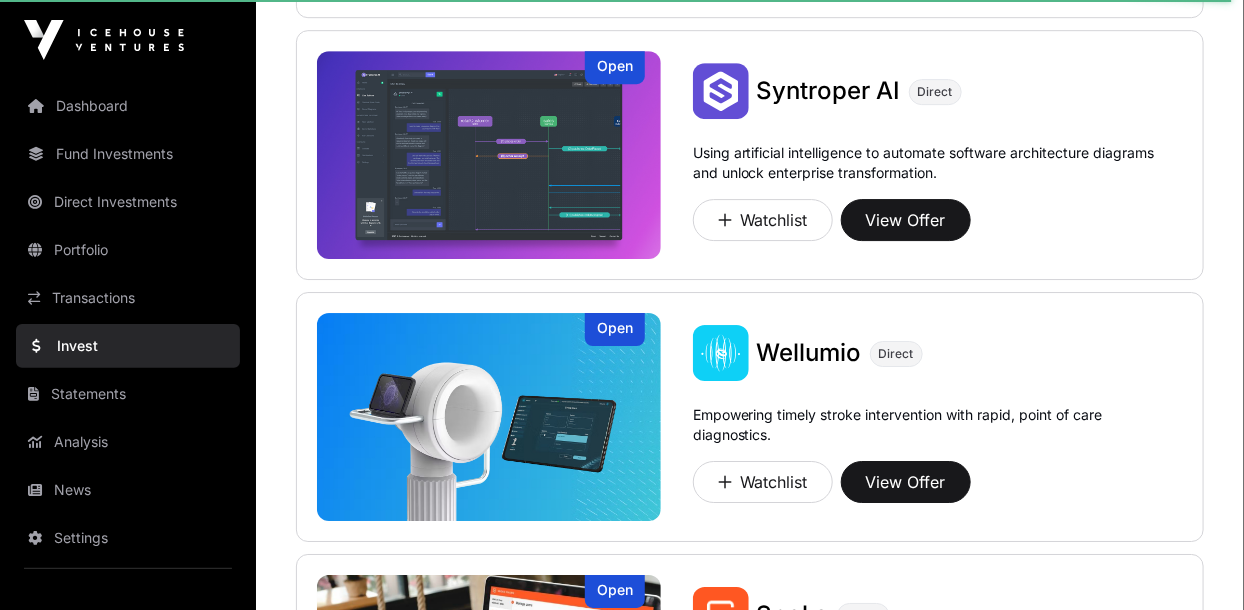 scroll, scrollTop: 2316, scrollLeft: 0, axis: vertical 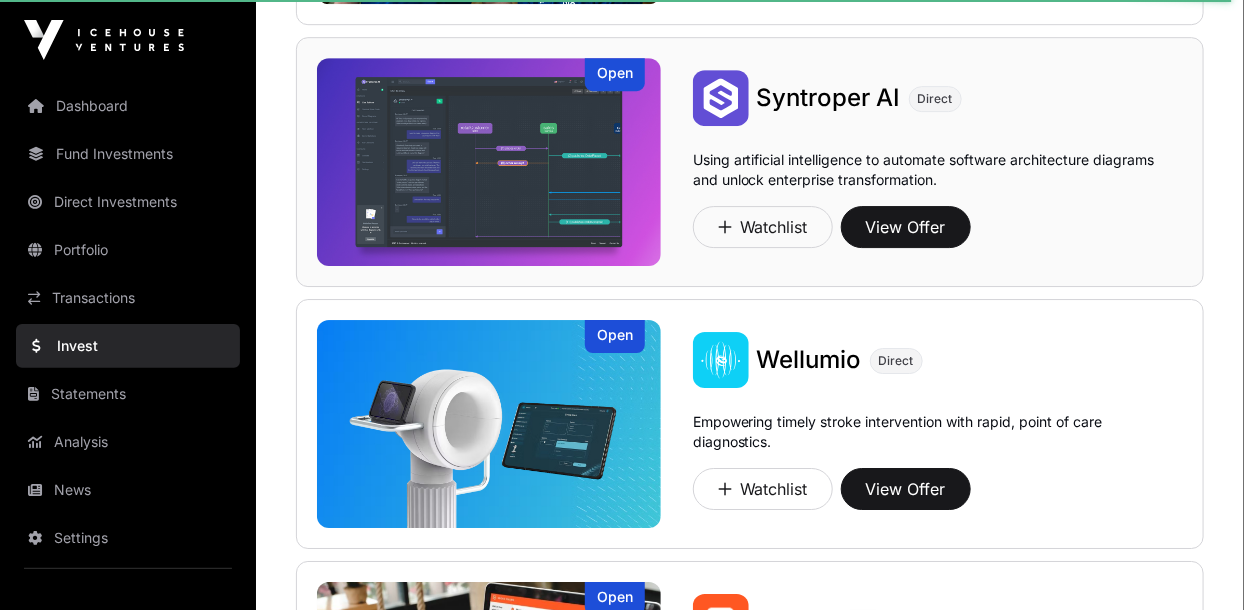 click 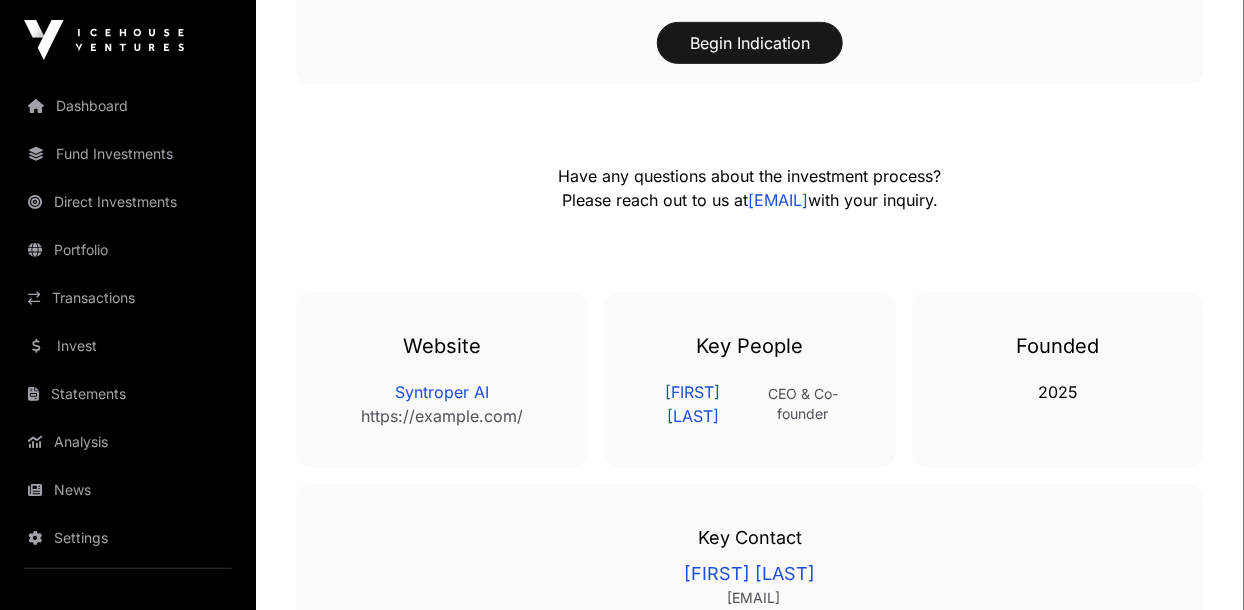 scroll, scrollTop: 3118, scrollLeft: 0, axis: vertical 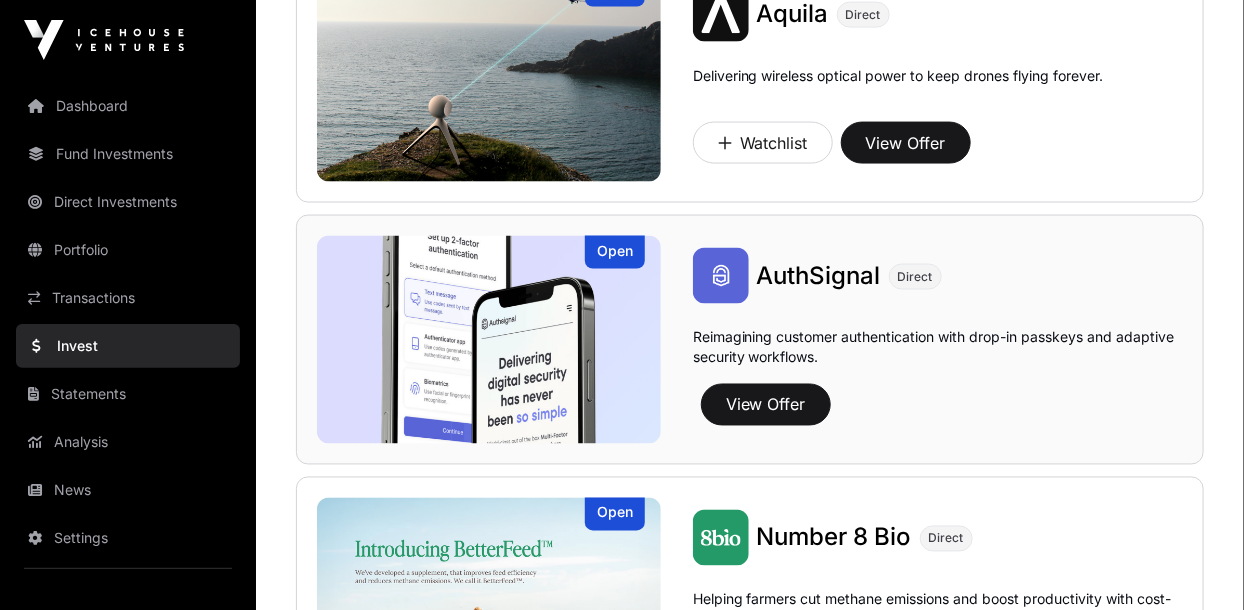 click 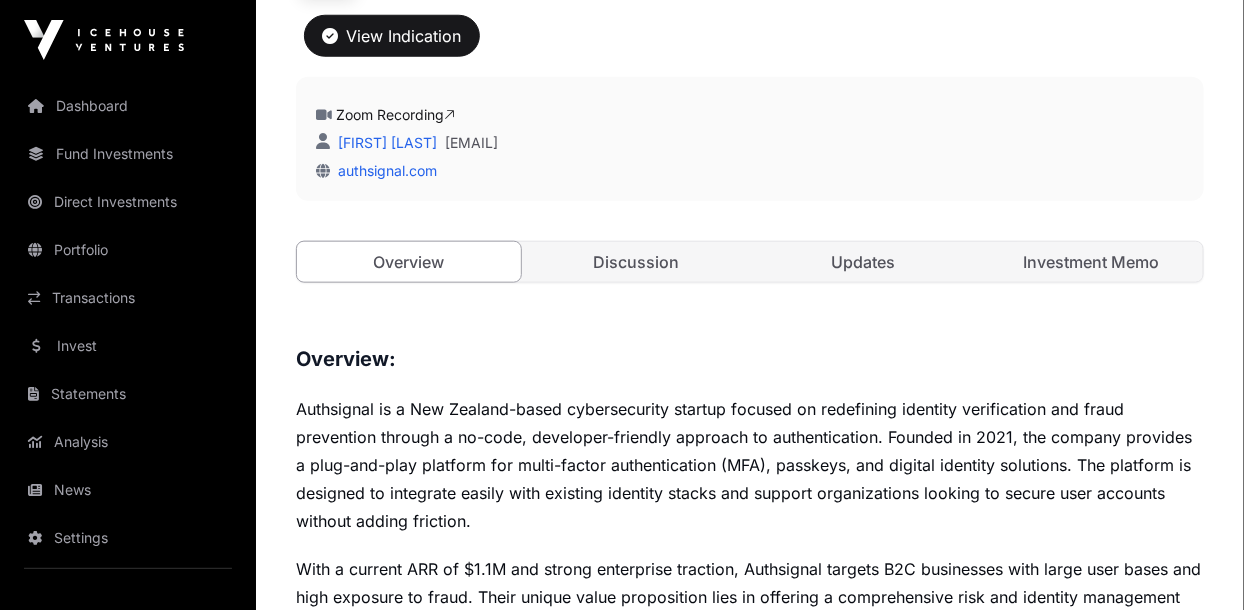 scroll, scrollTop: 715, scrollLeft: 0, axis: vertical 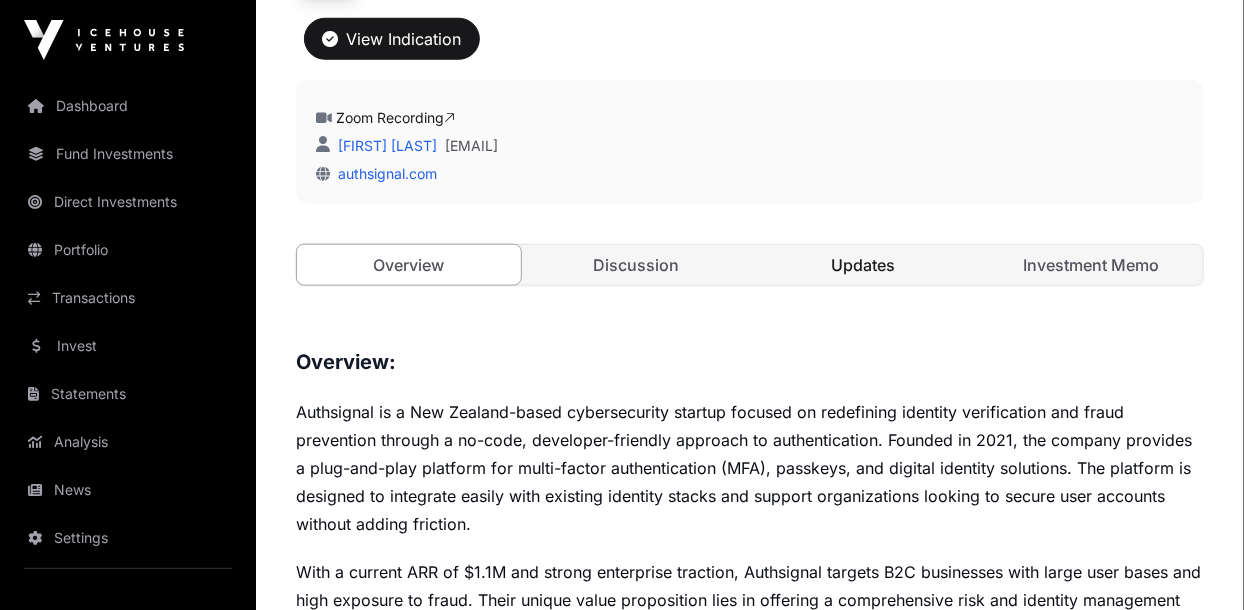 click on "Updates" 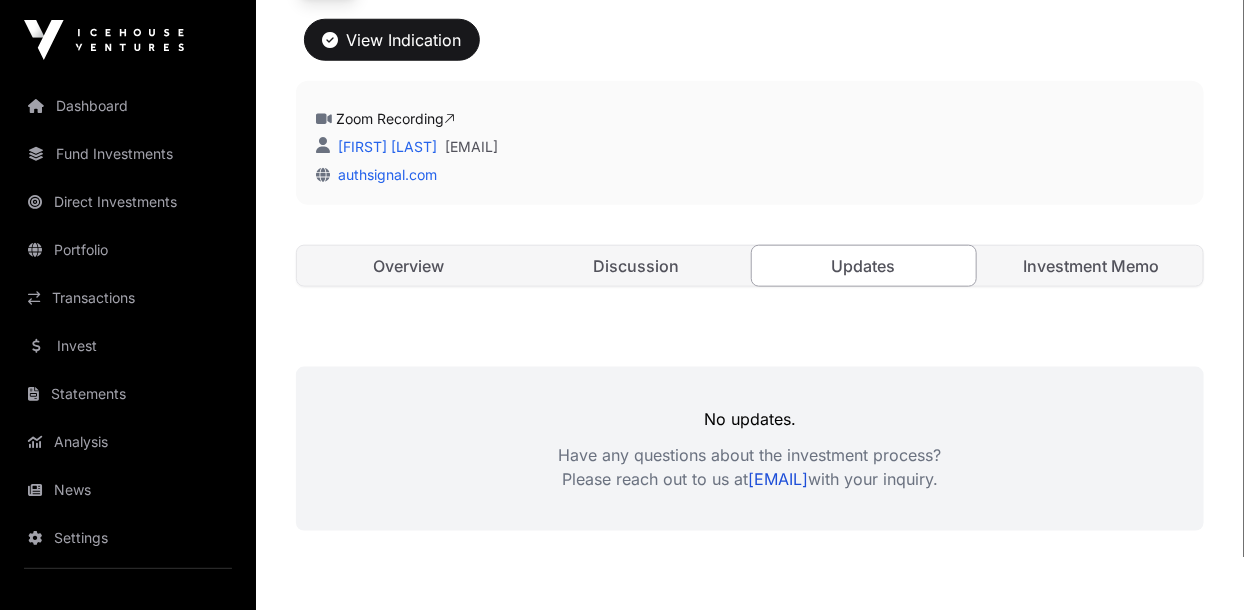 scroll, scrollTop: 692, scrollLeft: 0, axis: vertical 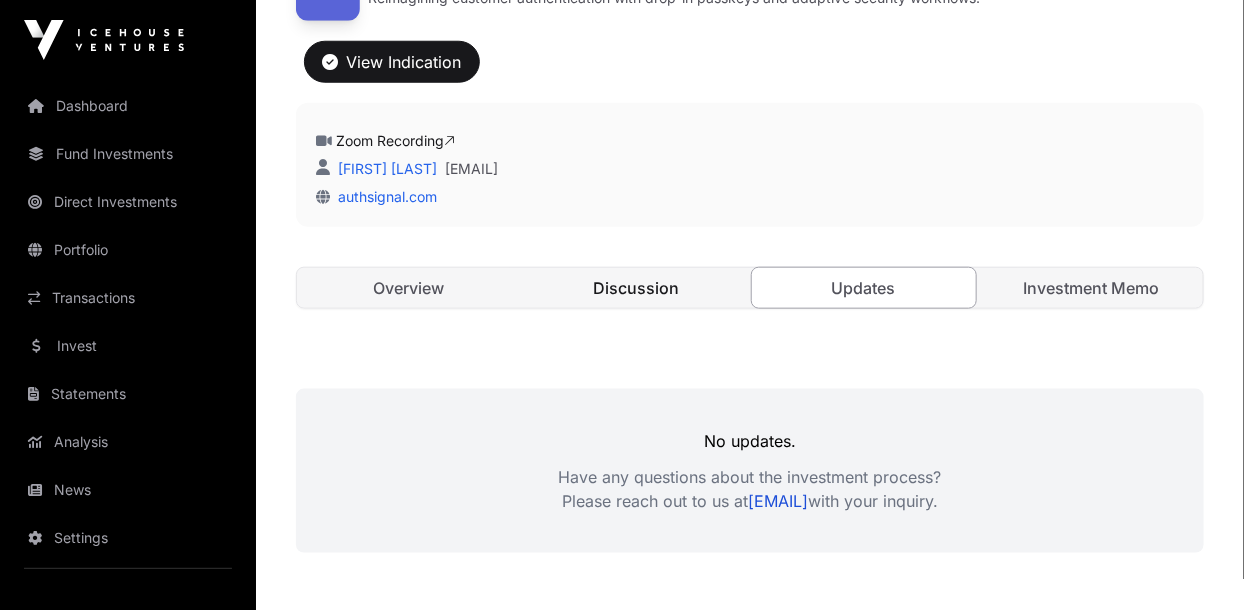 click on "Discussion" 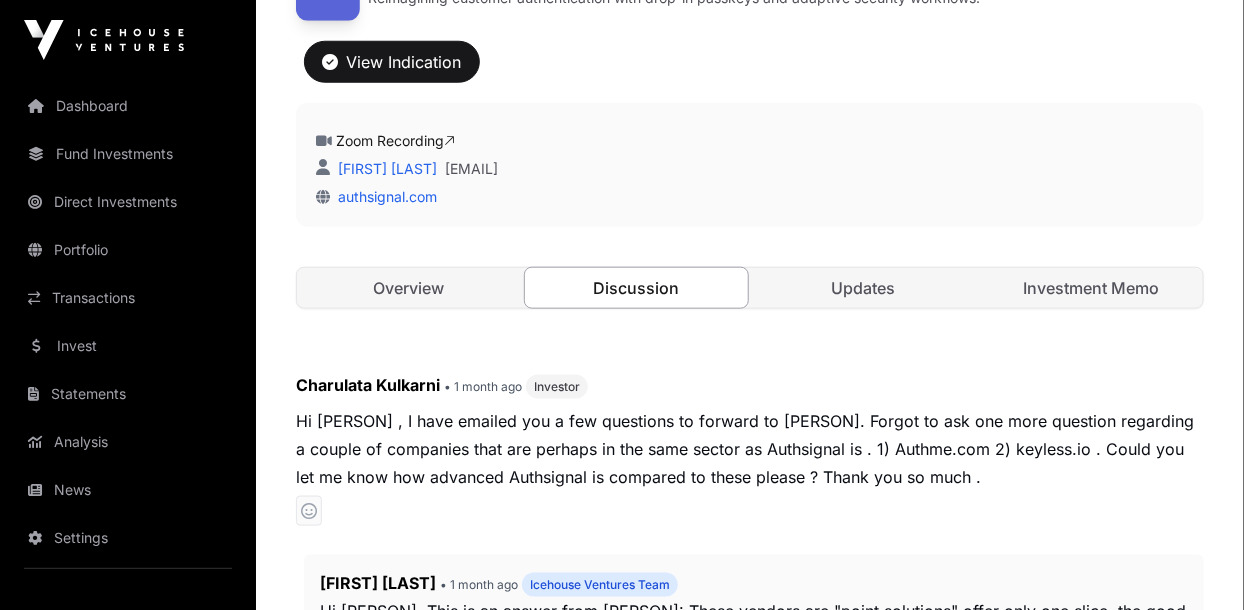 click on "Discussion" 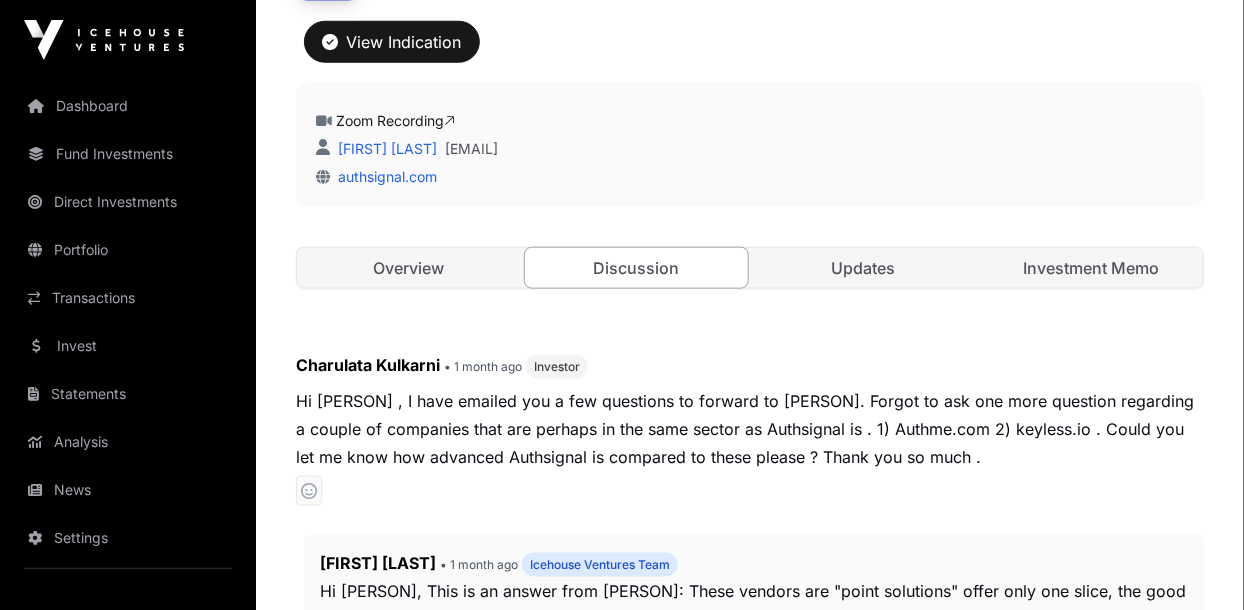 scroll, scrollTop: 717, scrollLeft: 0, axis: vertical 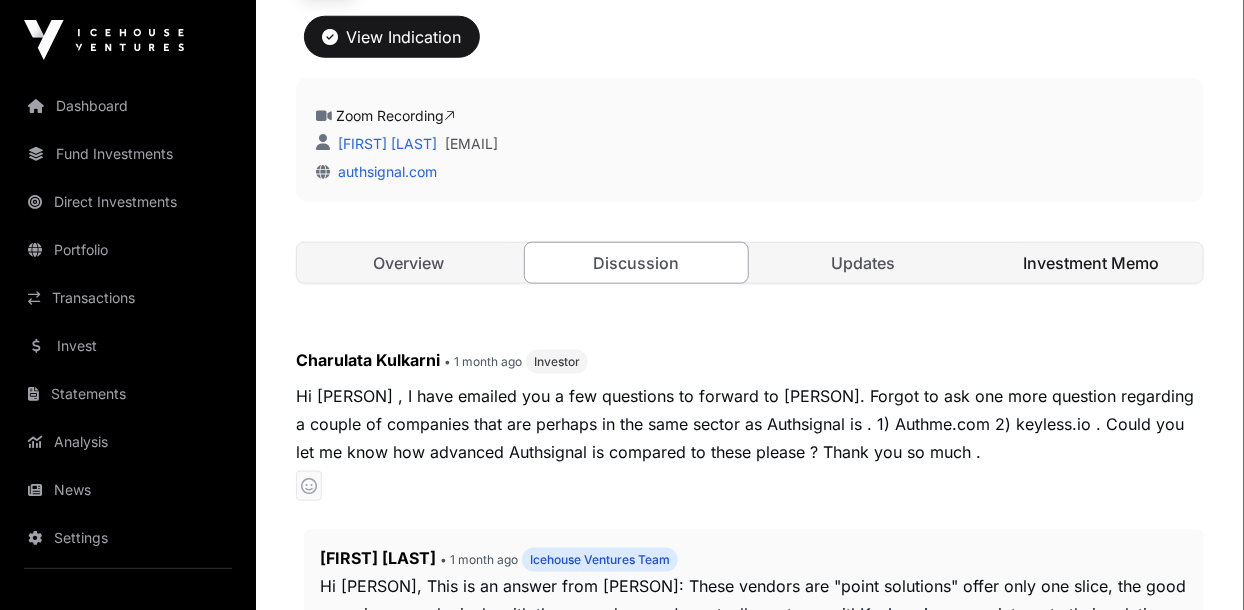 click on "Investment Memo" 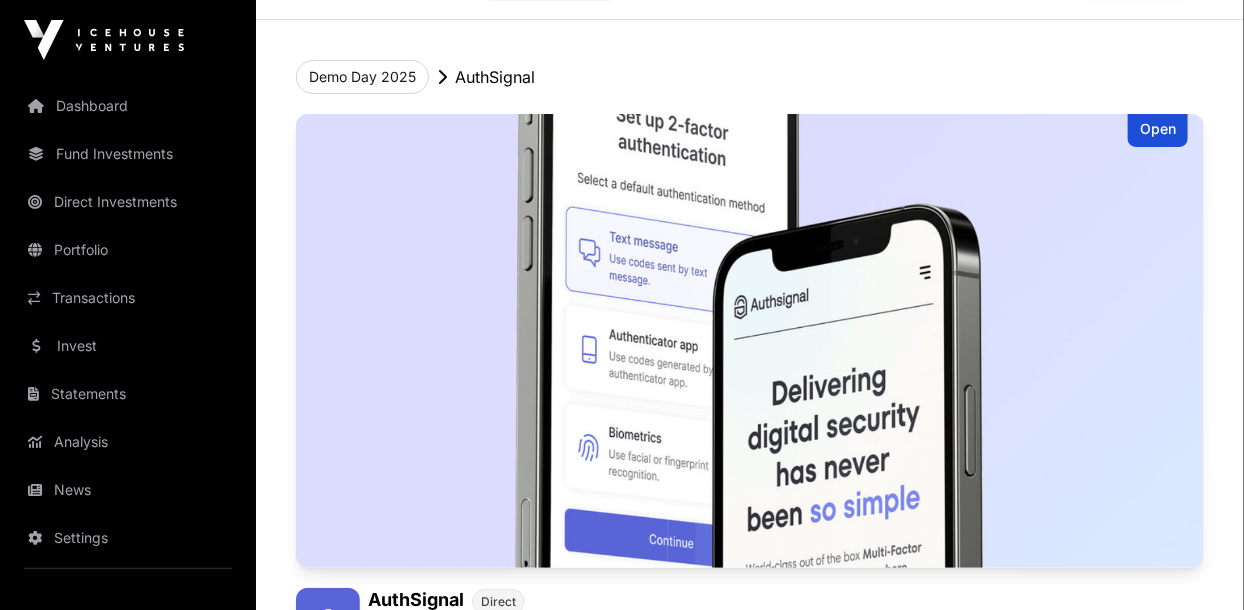 scroll, scrollTop: 0, scrollLeft: 0, axis: both 